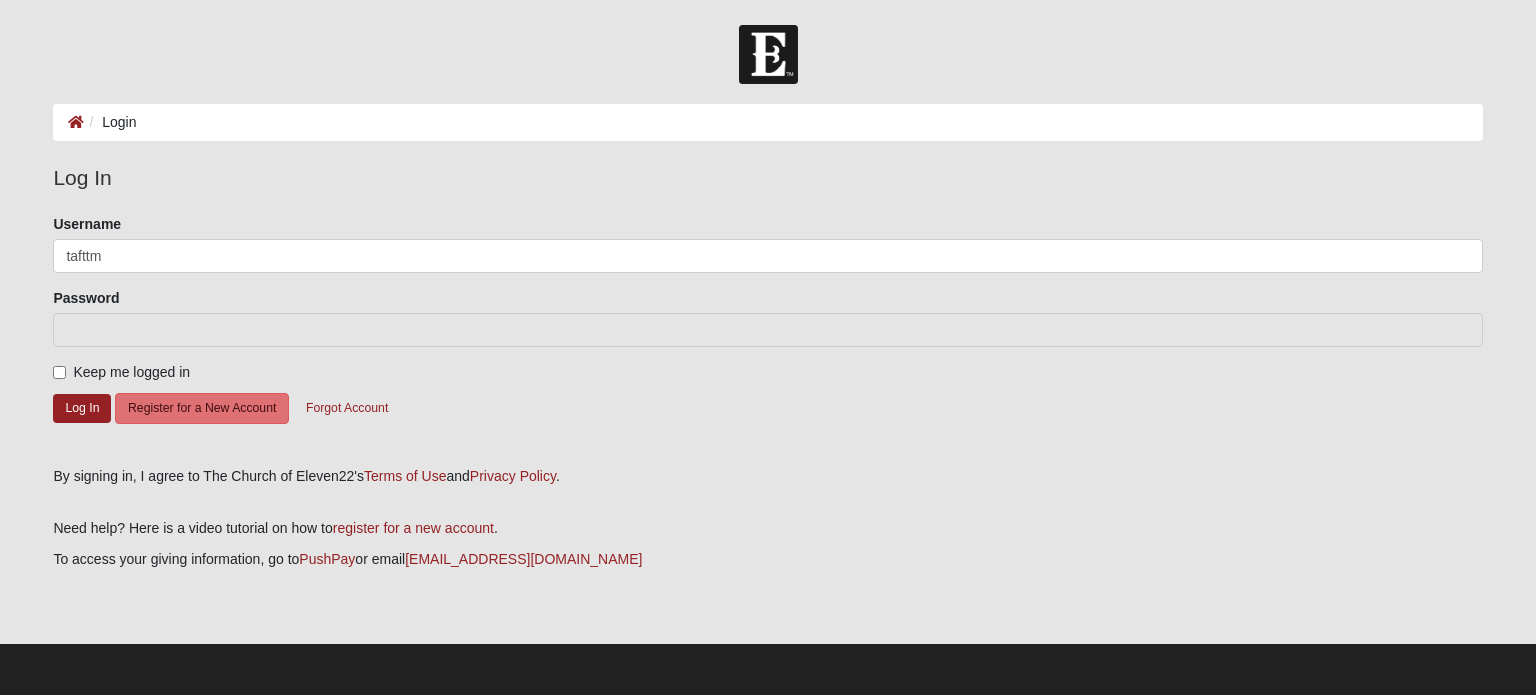 scroll, scrollTop: 0, scrollLeft: 0, axis: both 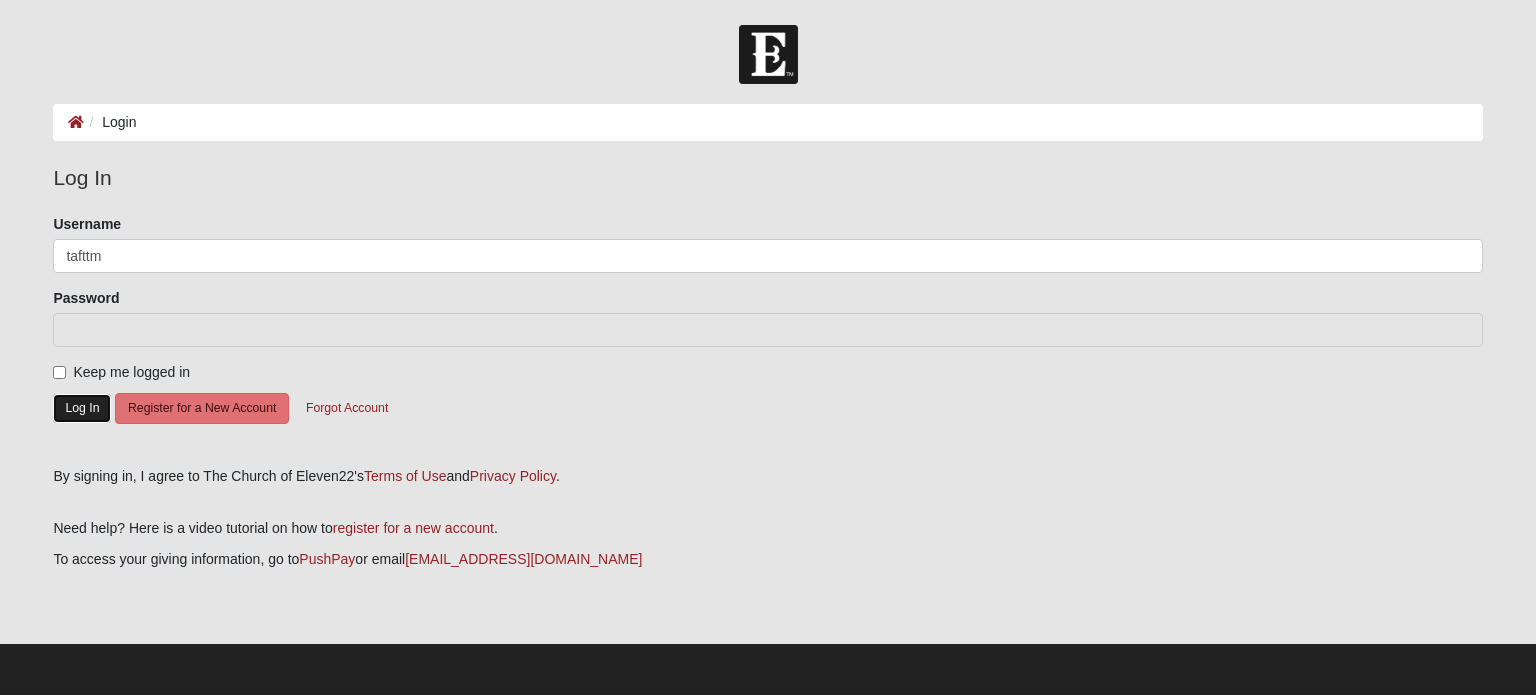 click on "Log In" 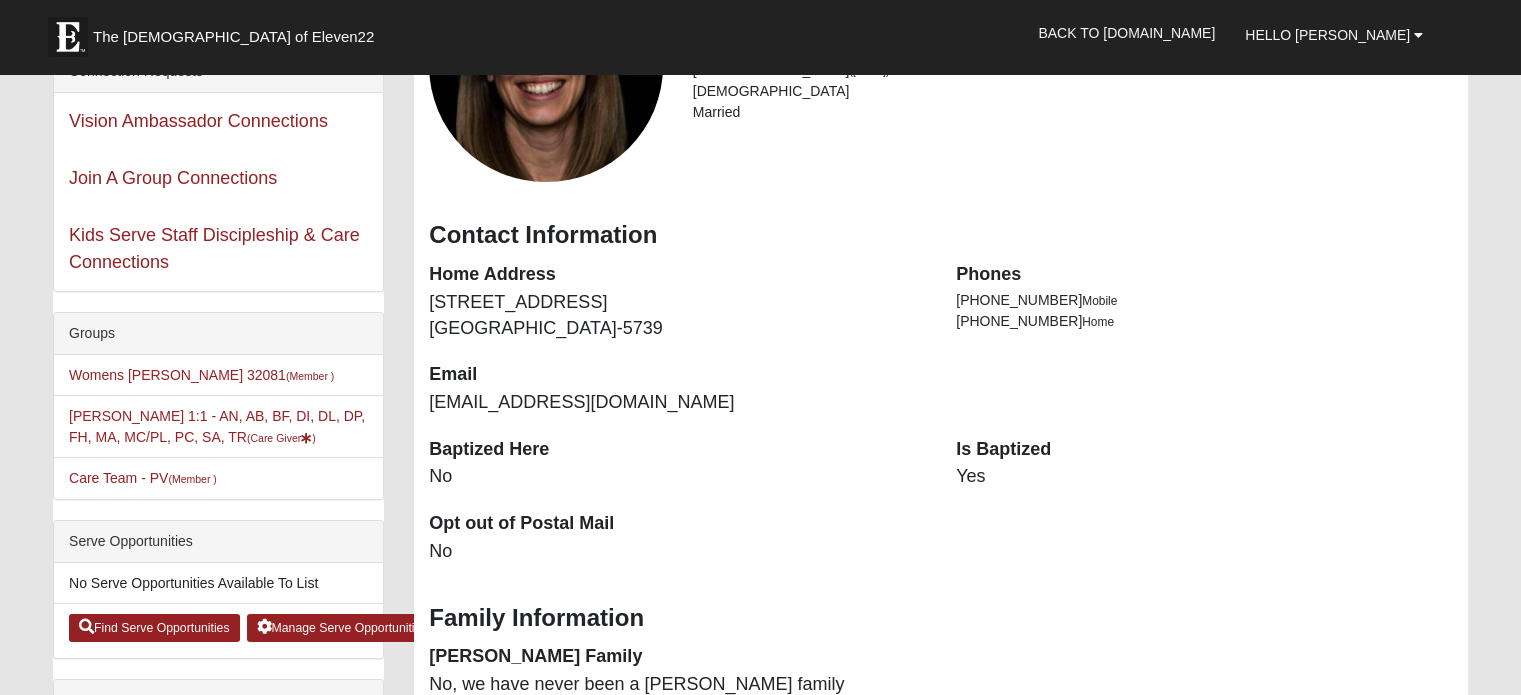 scroll, scrollTop: 300, scrollLeft: 0, axis: vertical 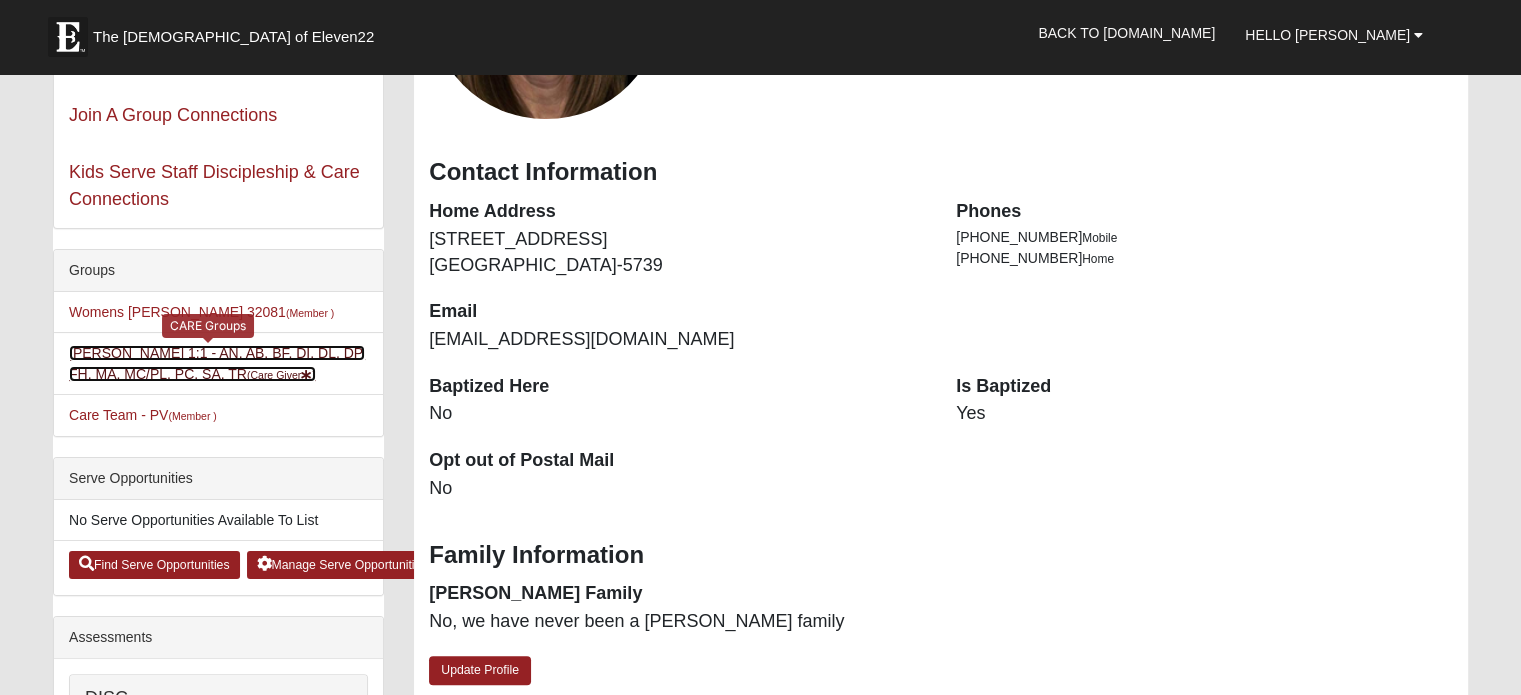 click on "[PERSON_NAME] 1:1 - AN, AB, BF, DI, DL, DP, FH, MA, MC/PL, PC, SA, TR  (Care Giver
)" at bounding box center (217, 363) 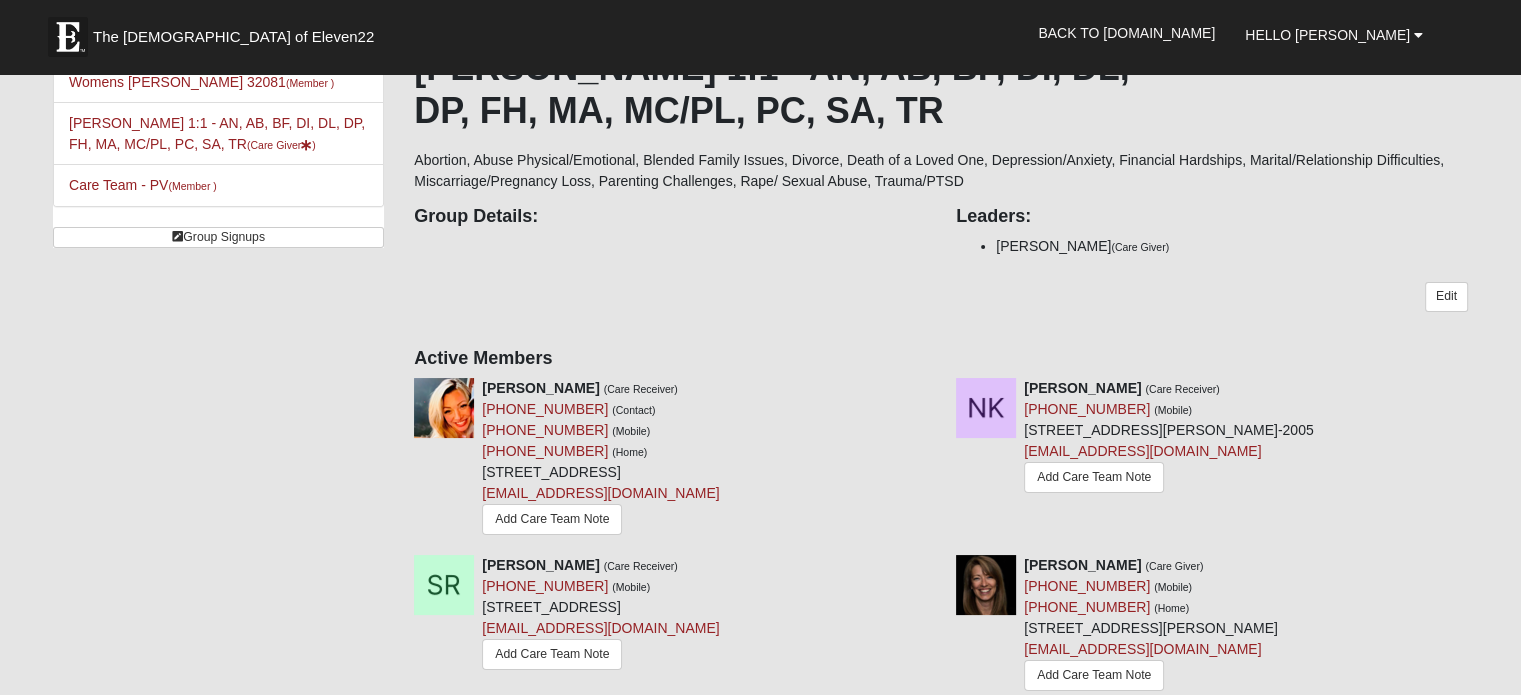 scroll, scrollTop: 100, scrollLeft: 0, axis: vertical 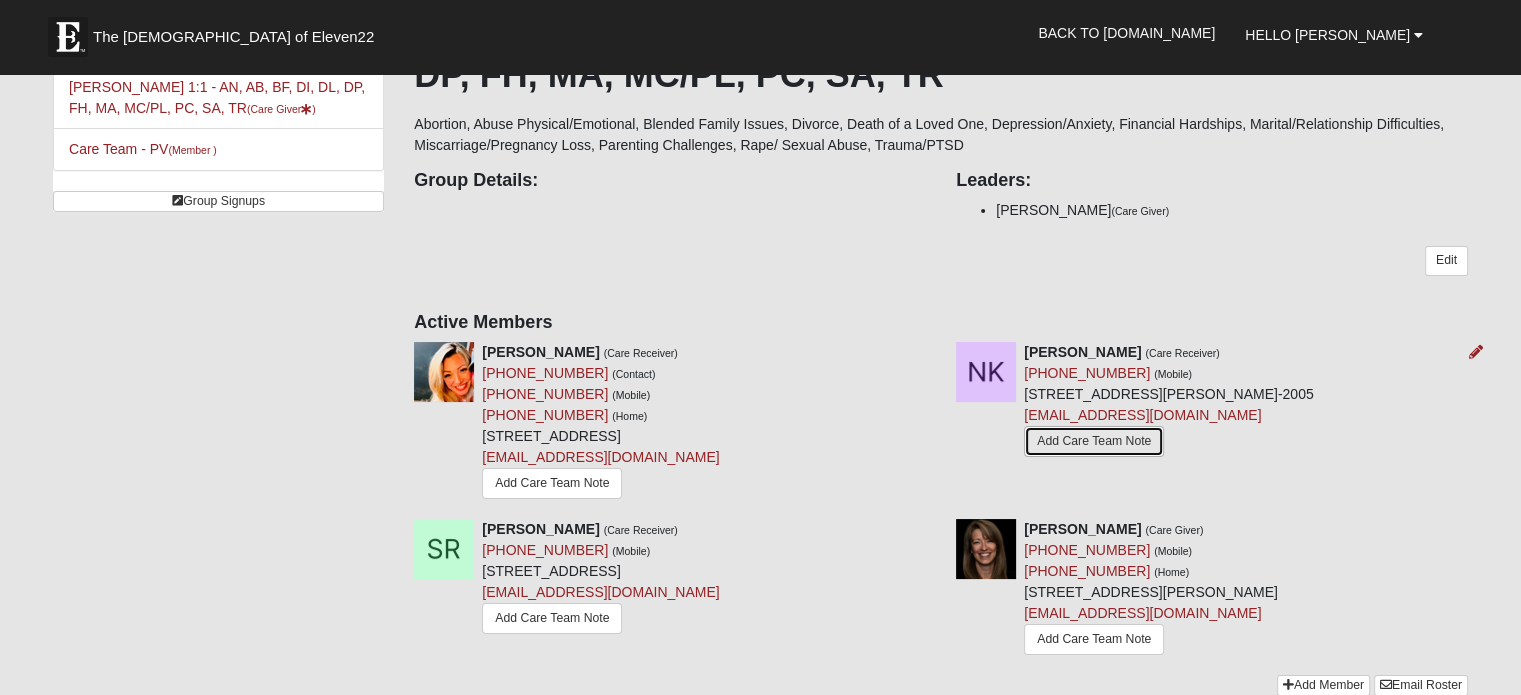 click on "Add Care Team Note" at bounding box center [1094, 441] 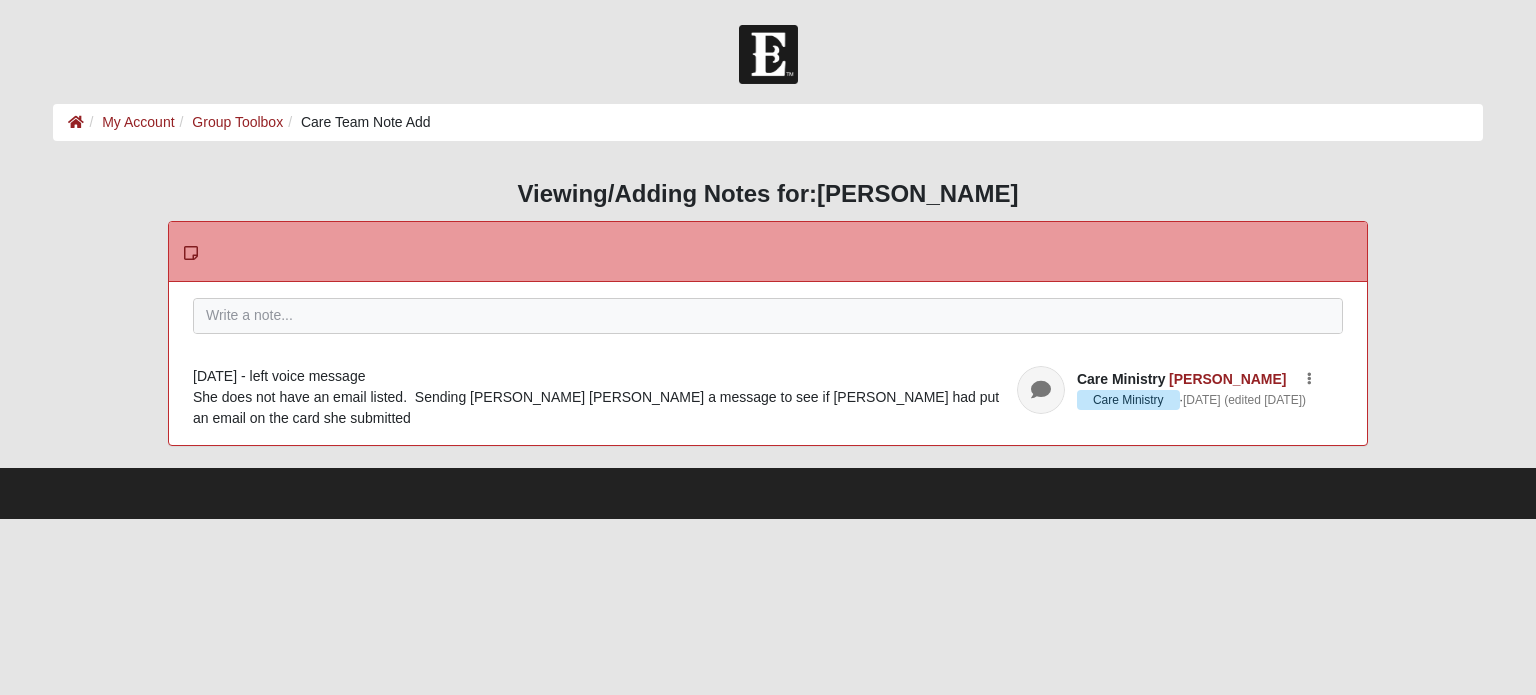 scroll, scrollTop: 0, scrollLeft: 0, axis: both 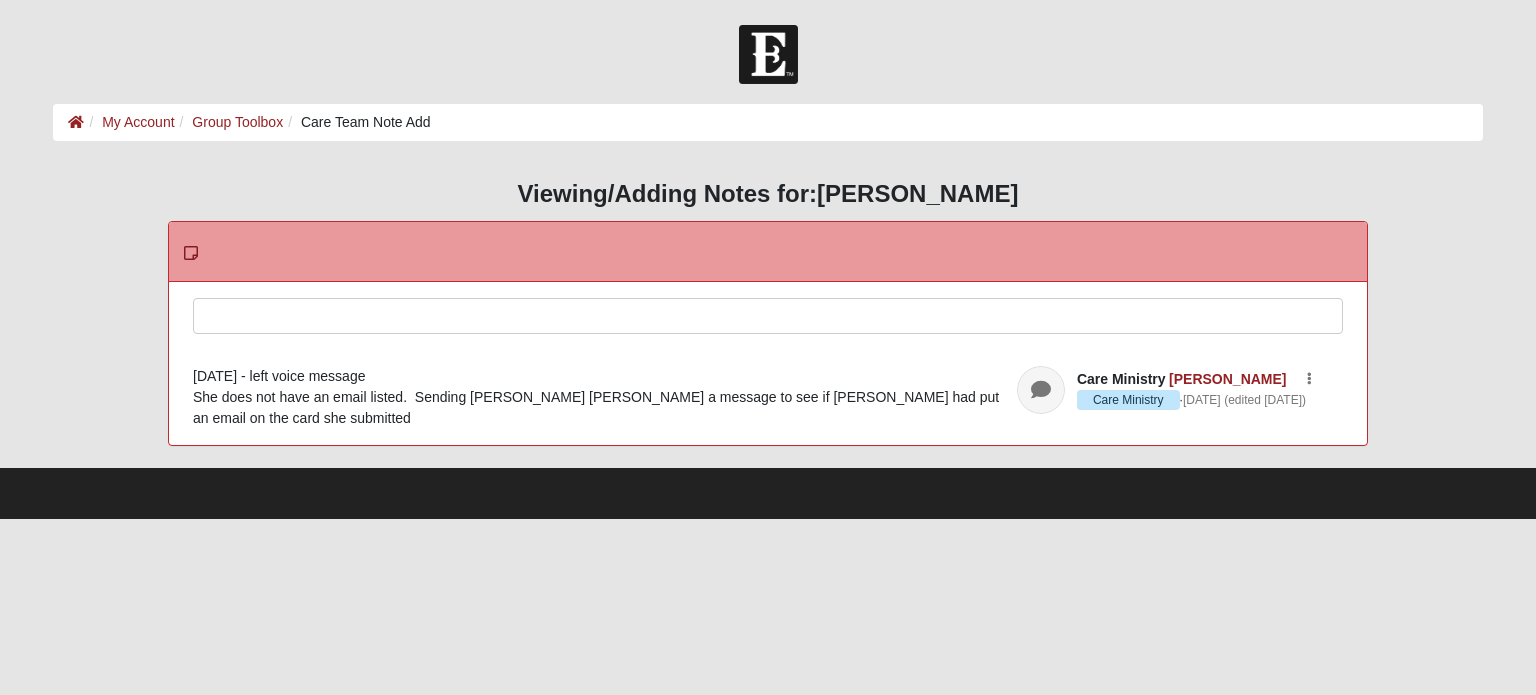 click at bounding box center (768, 343) 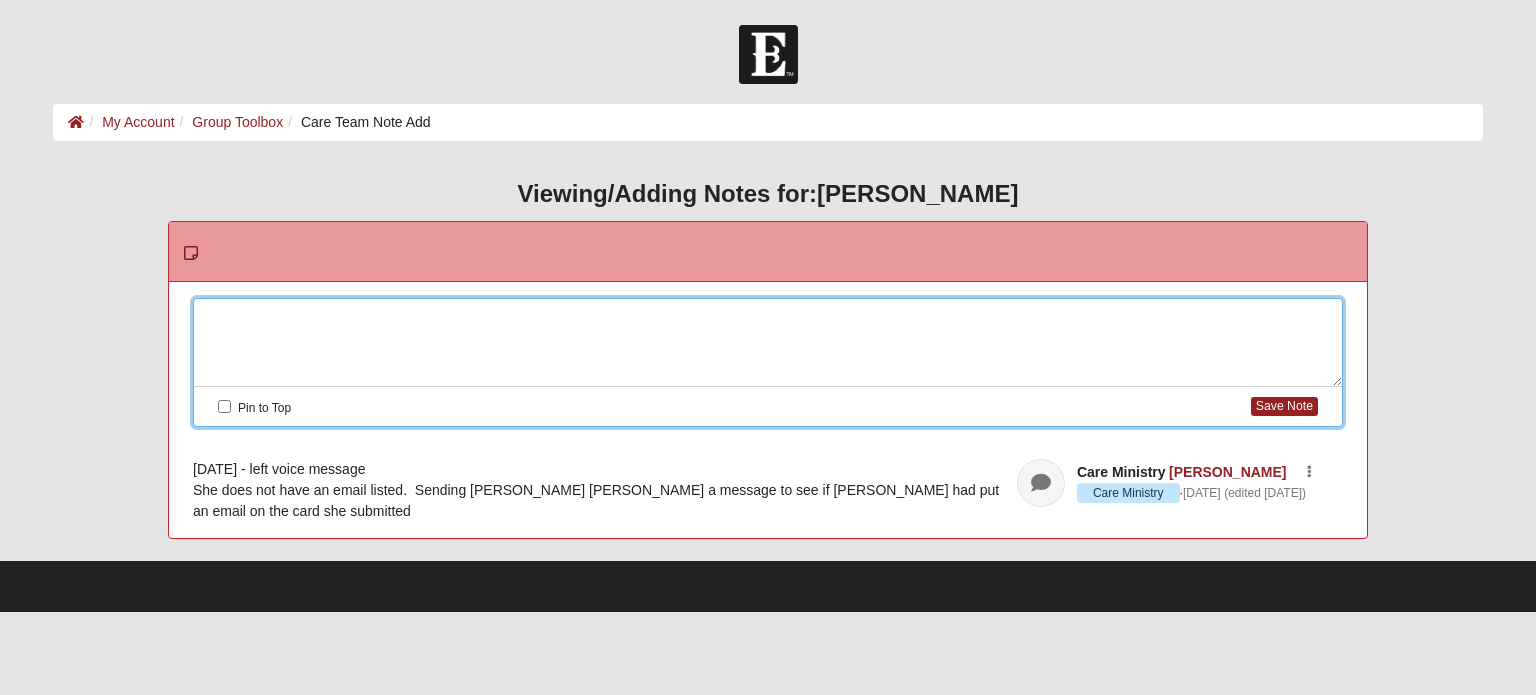 type 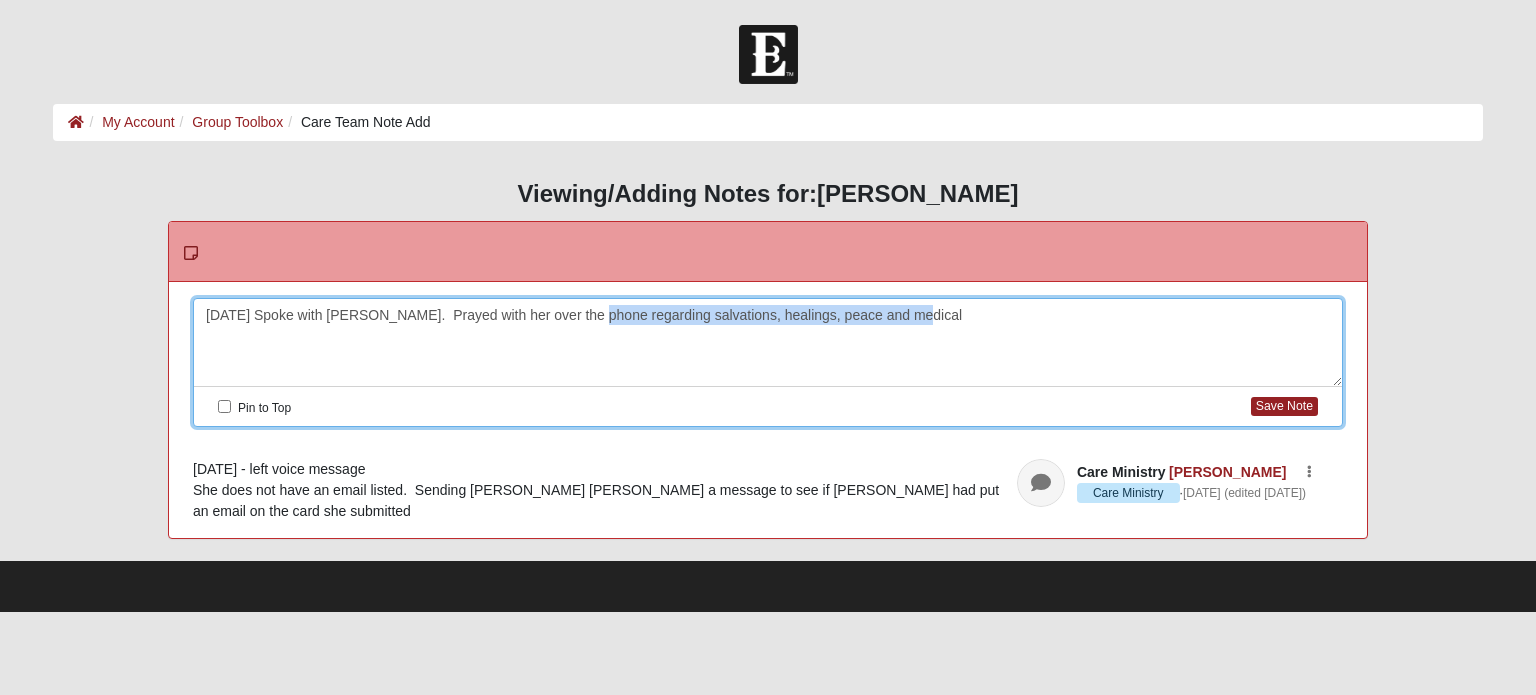 drag, startPoint x: 917, startPoint y: 309, endPoint x: 582, endPoint y: 315, distance: 335.05374 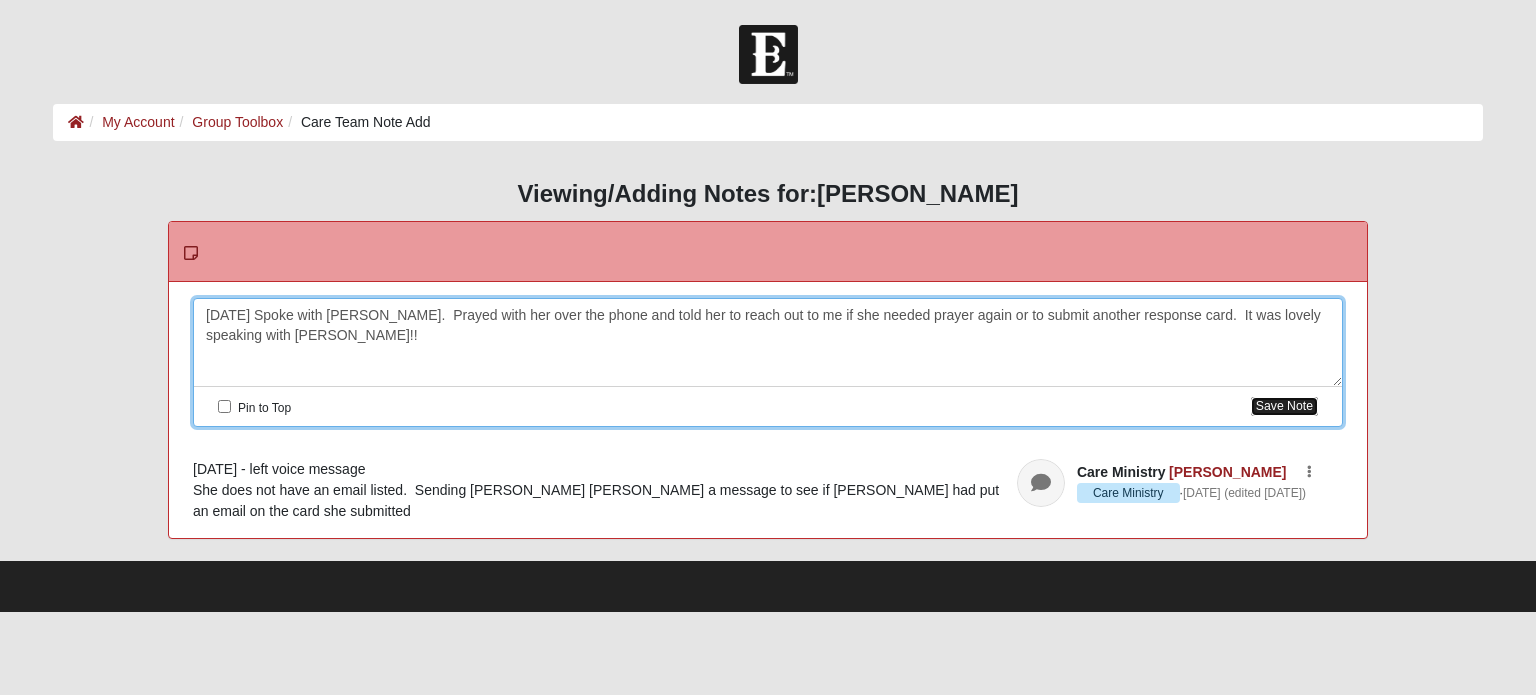 click on "Save Note" at bounding box center (1284, 406) 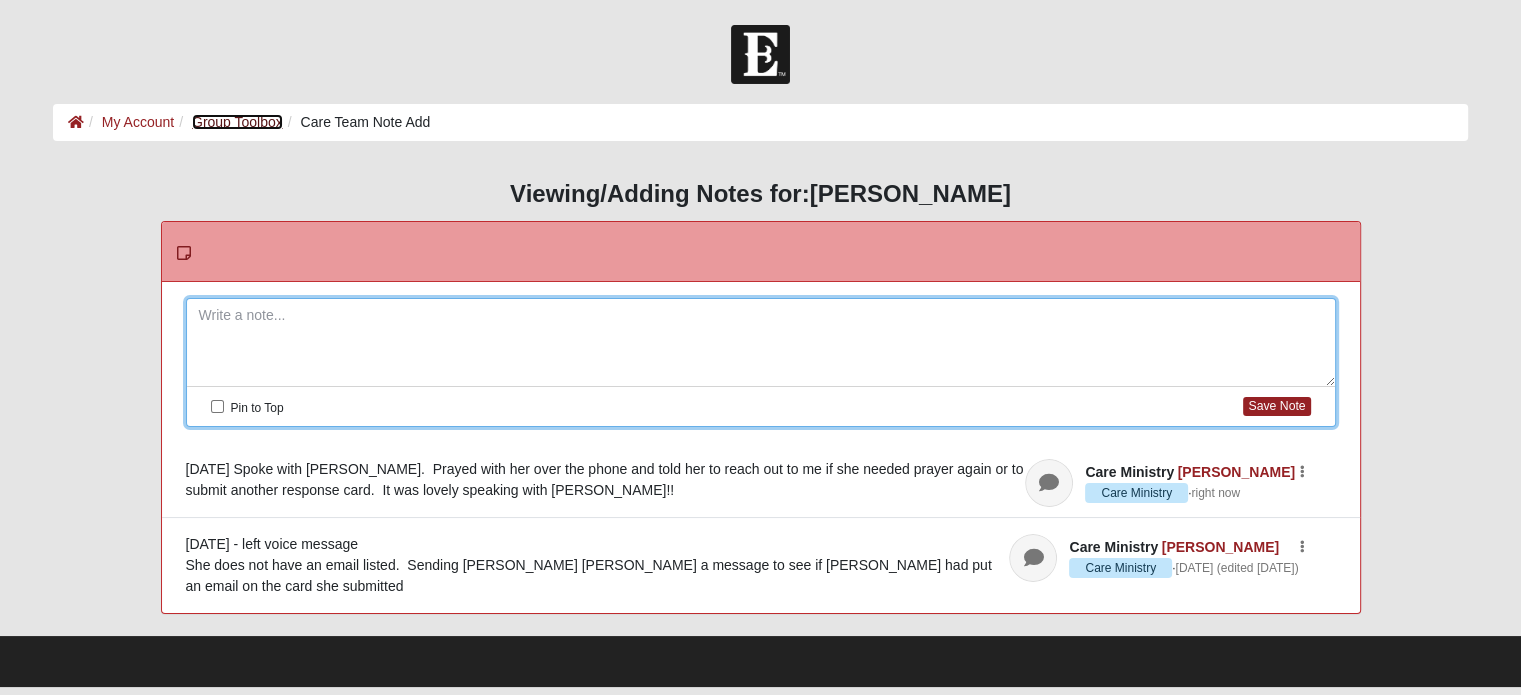 click on "Group Toolbox" at bounding box center [237, 122] 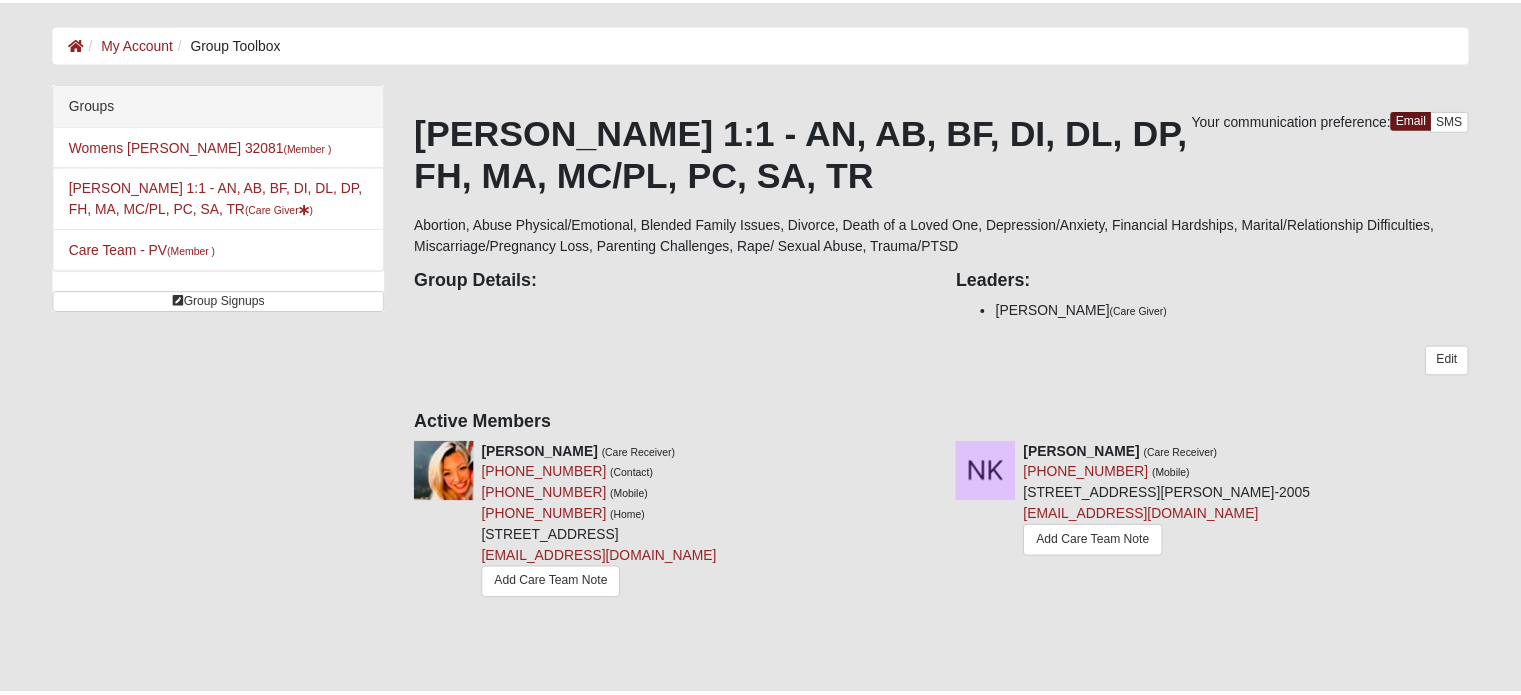 scroll, scrollTop: 0, scrollLeft: 0, axis: both 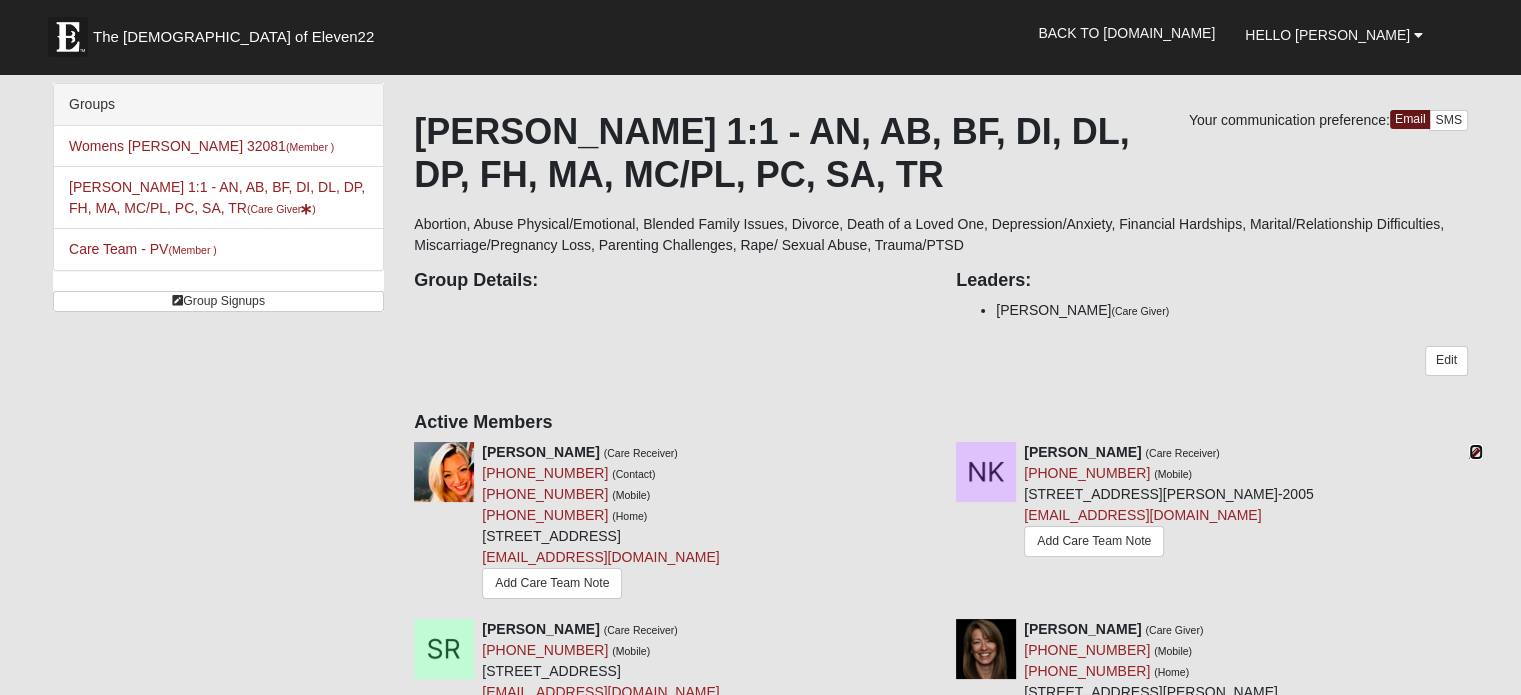 click at bounding box center (1476, 452) 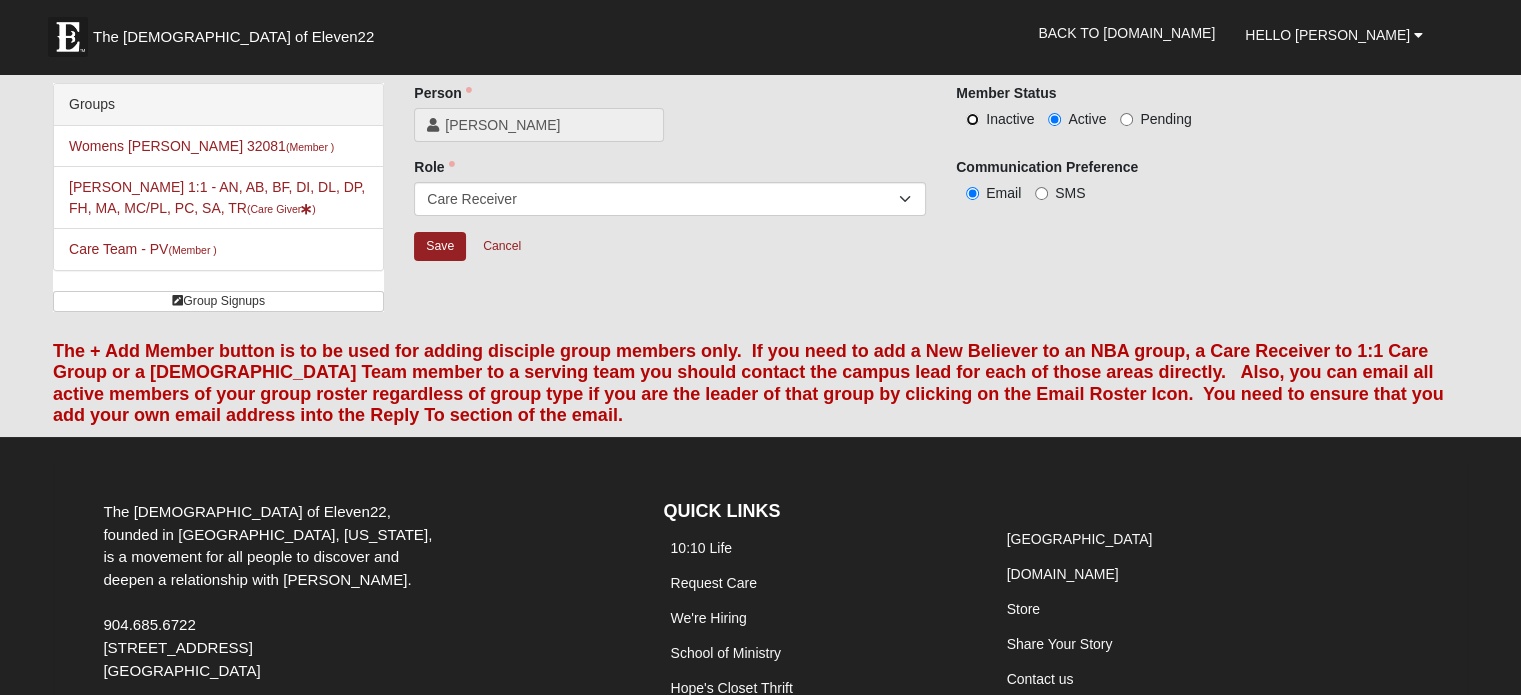click on "Inactive" at bounding box center [972, 119] 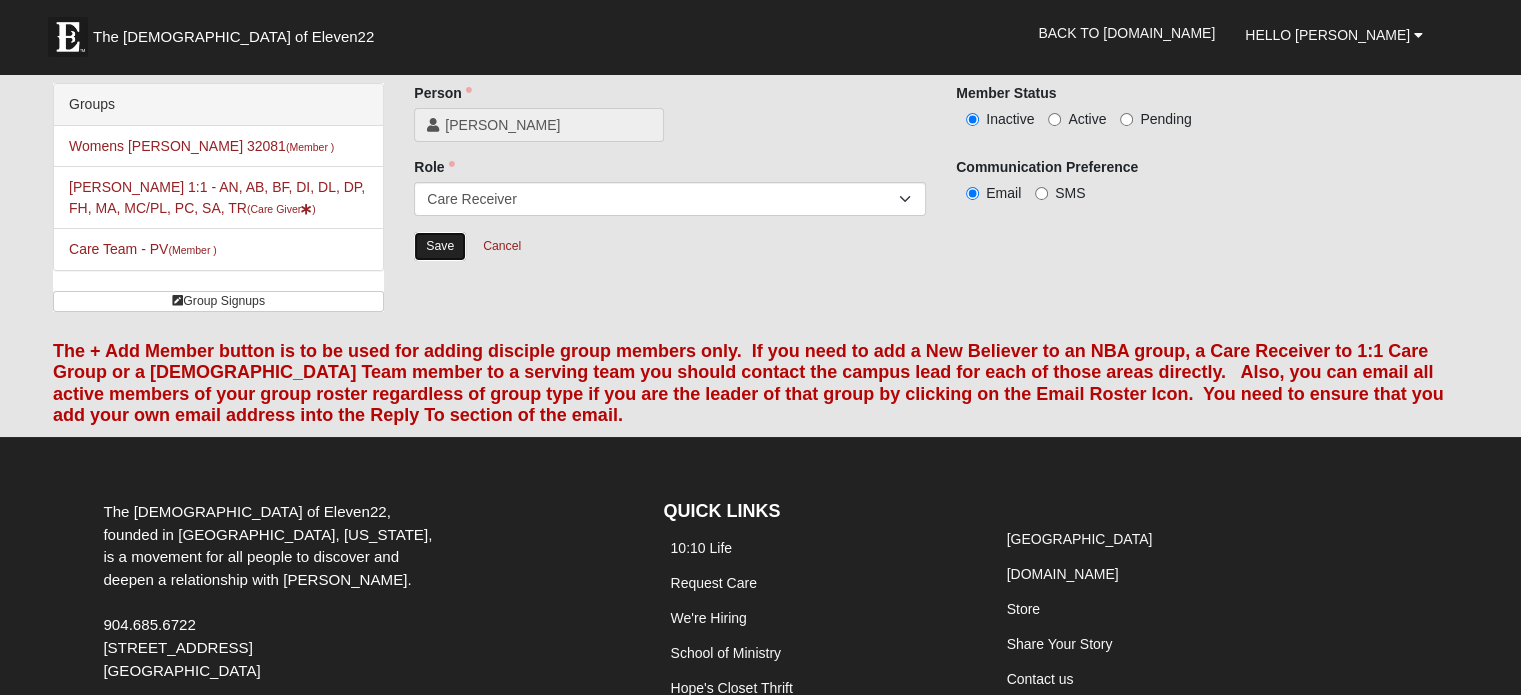 click on "Save" at bounding box center (440, 246) 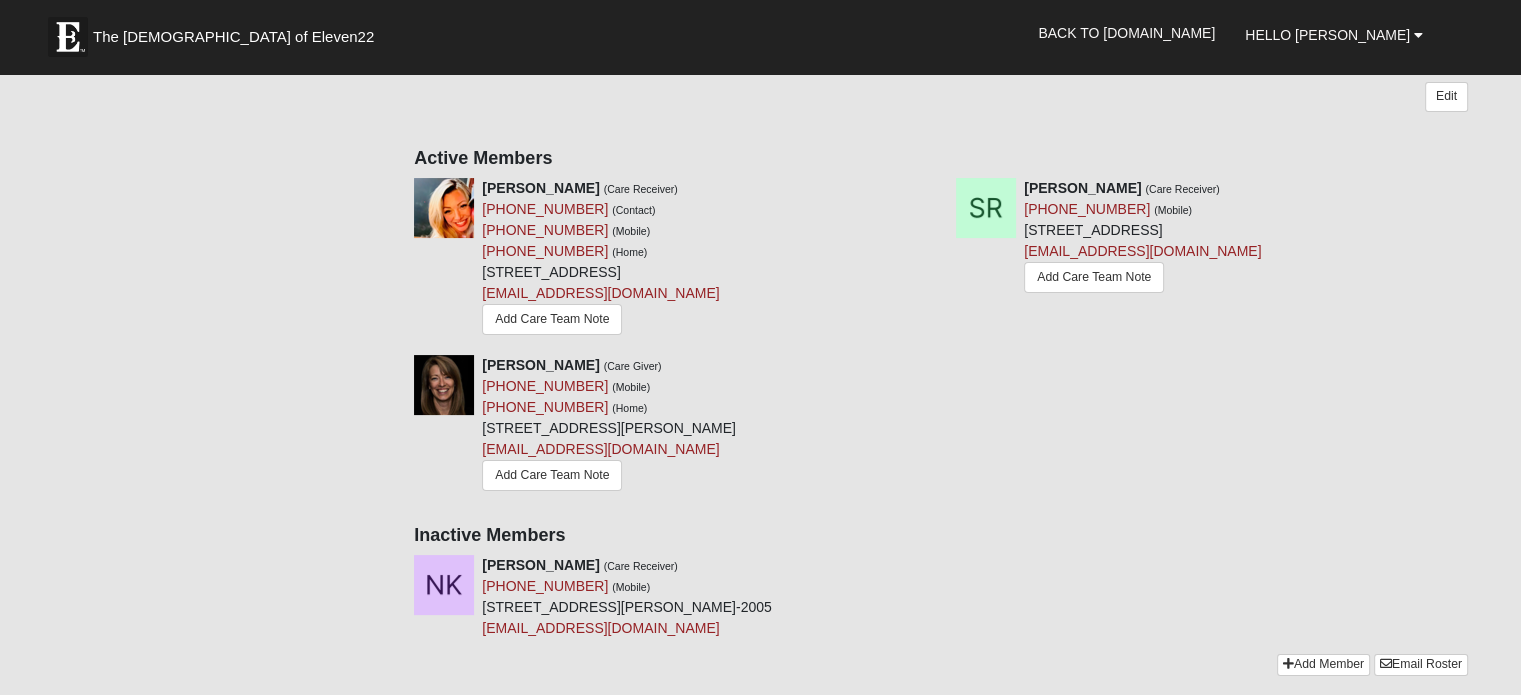 scroll, scrollTop: 300, scrollLeft: 0, axis: vertical 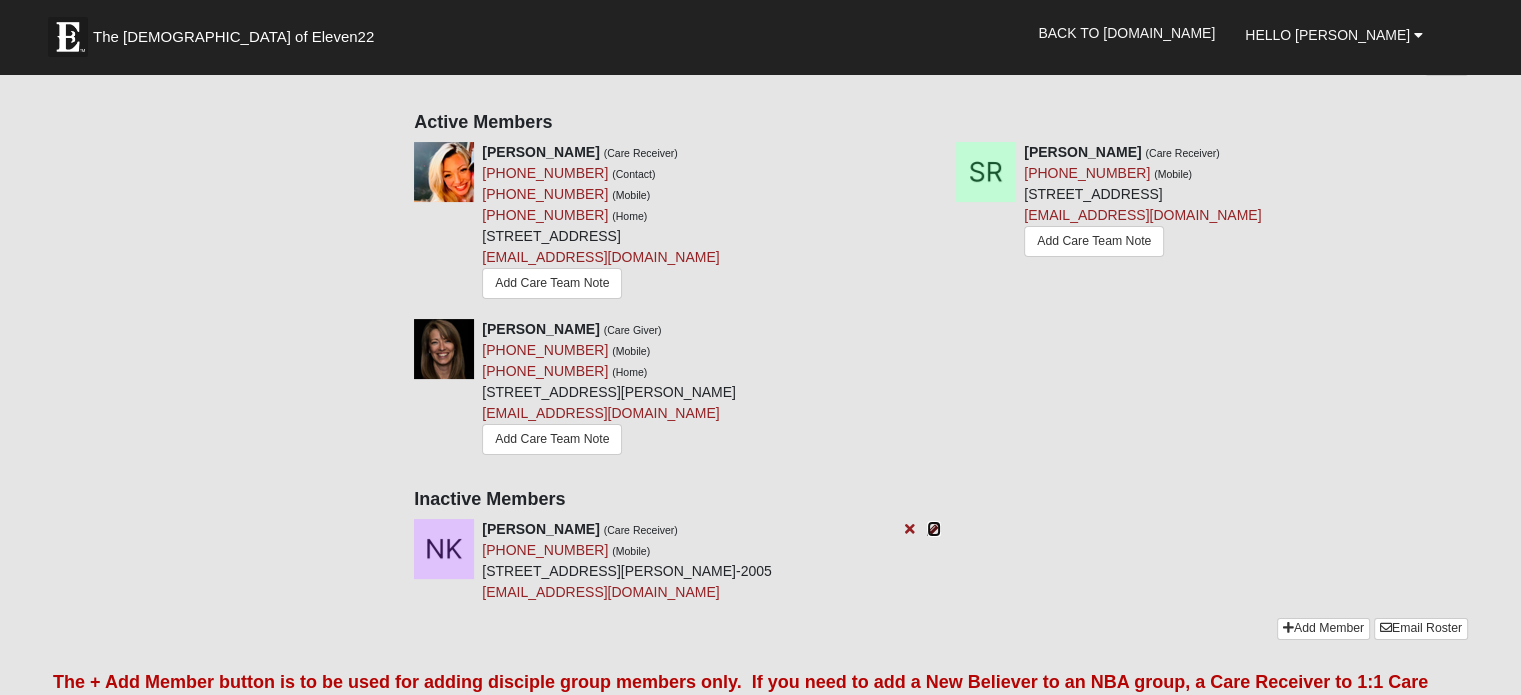 click at bounding box center (934, 529) 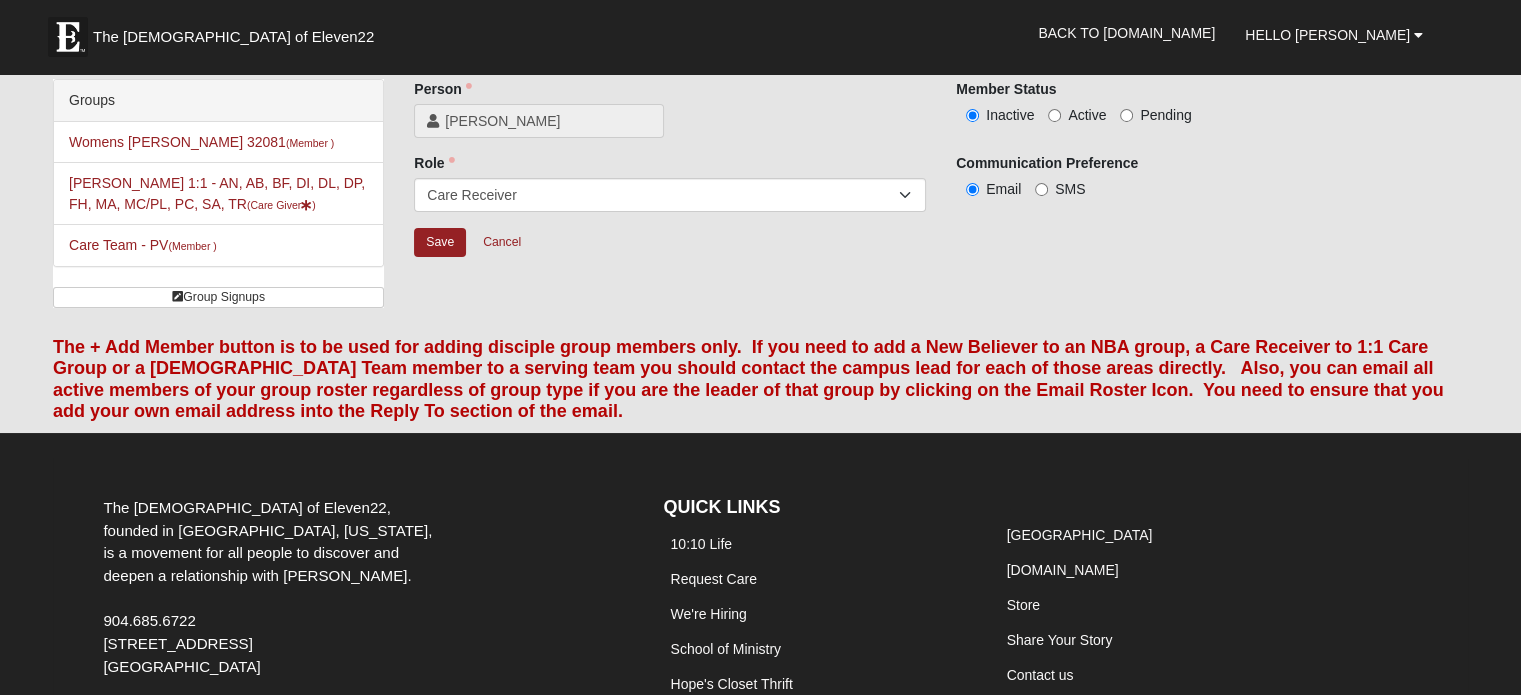 scroll, scrollTop: 0, scrollLeft: 0, axis: both 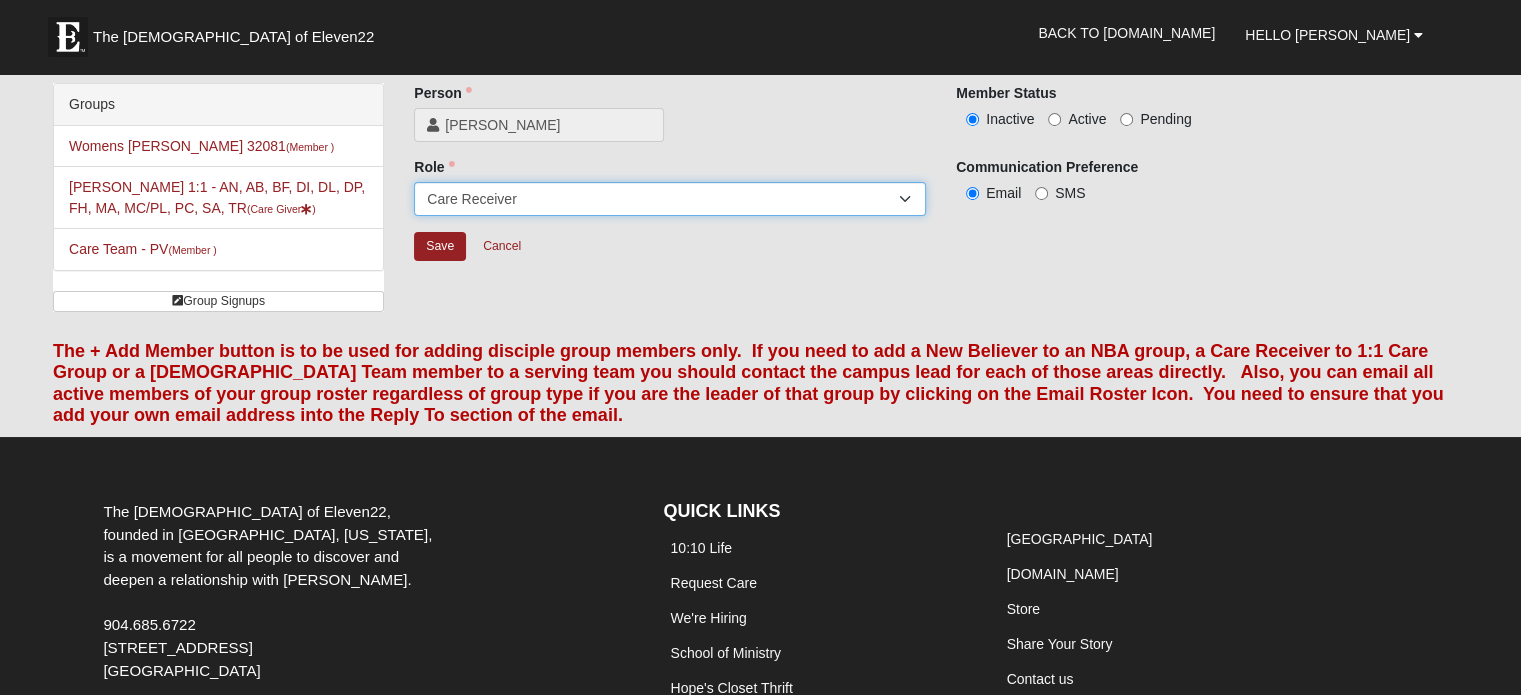 click on "Member
Leader
Care Giver
Care Receiver
Marriage Mentor
Marriage Mentee" at bounding box center (670, 199) 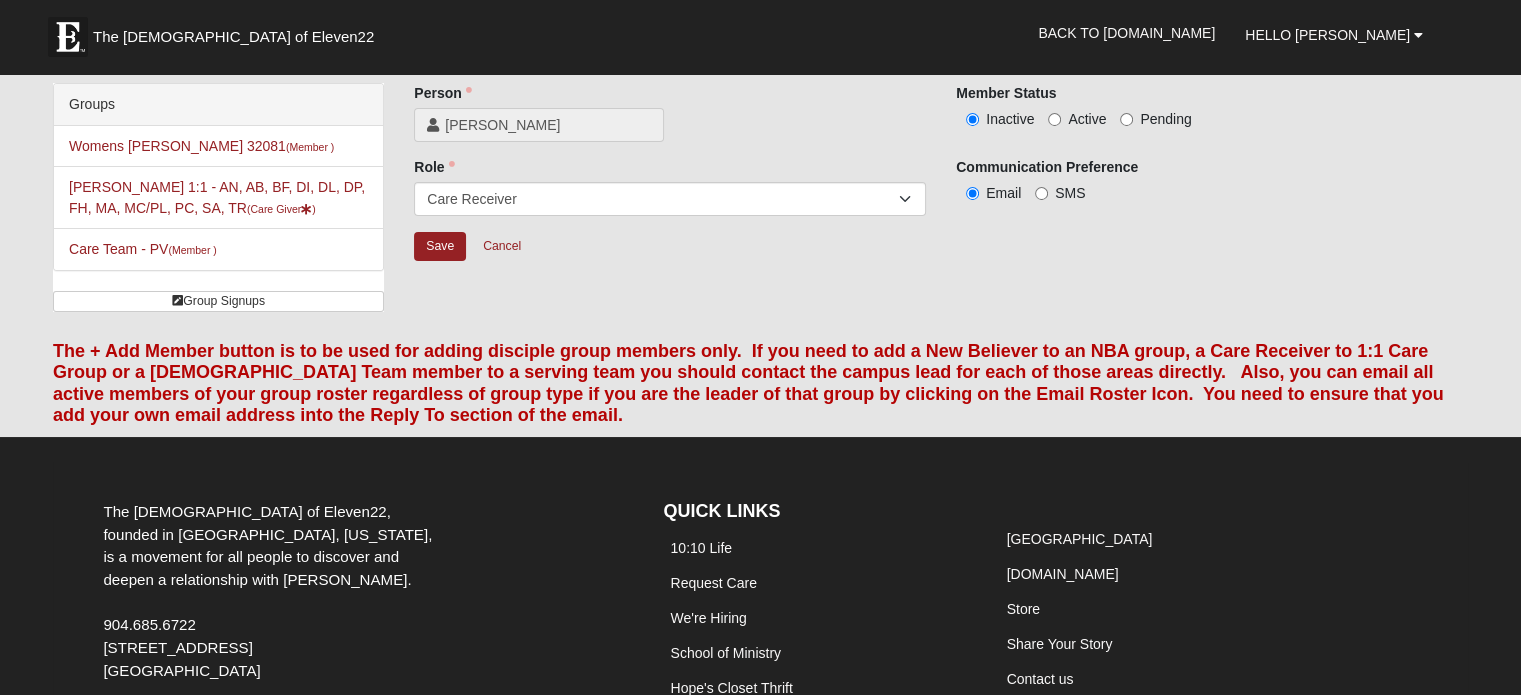 click on "Save
Cancel" at bounding box center (941, 257) 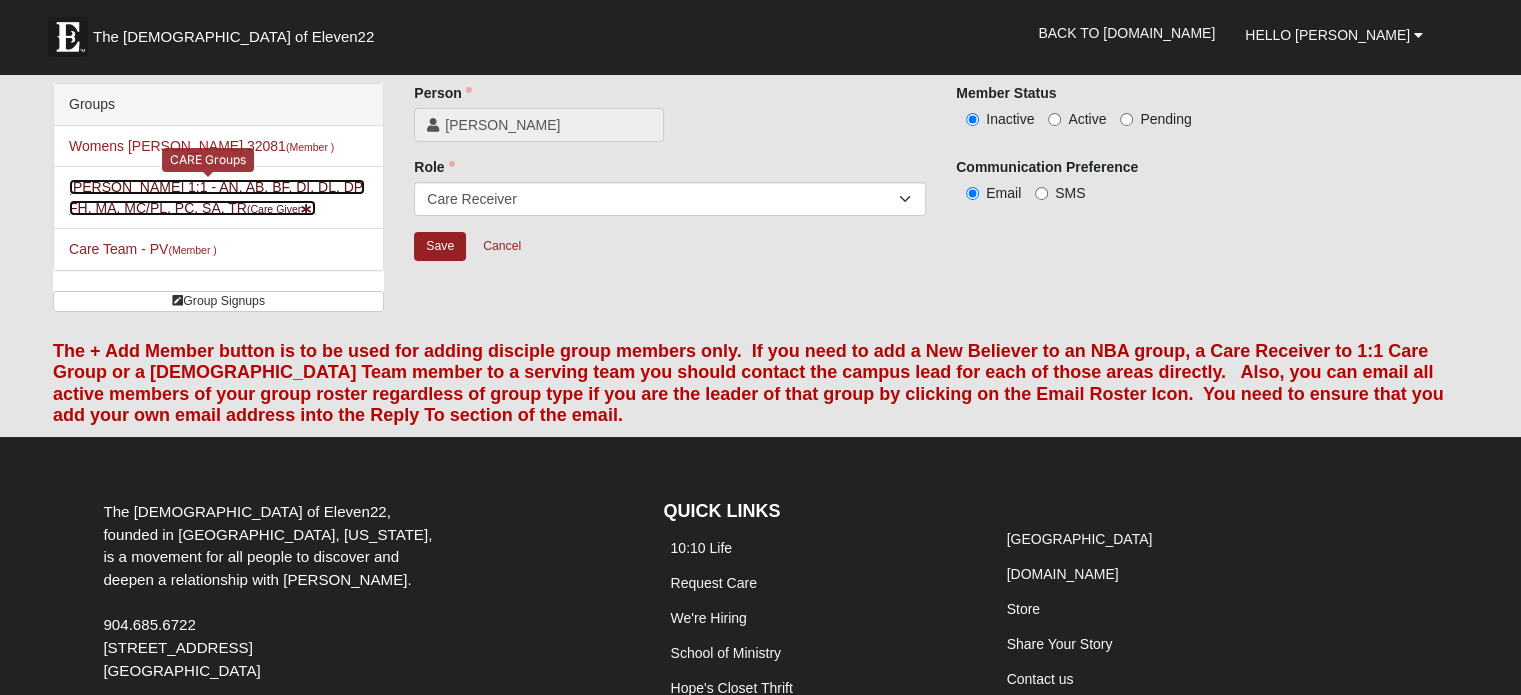 click on "Tammy Taft 1:1 - AN, AB, BF, DI, DL, DP, FH, MA, MC/PL, PC, SA, TR  (Care Giver
)" at bounding box center [217, 197] 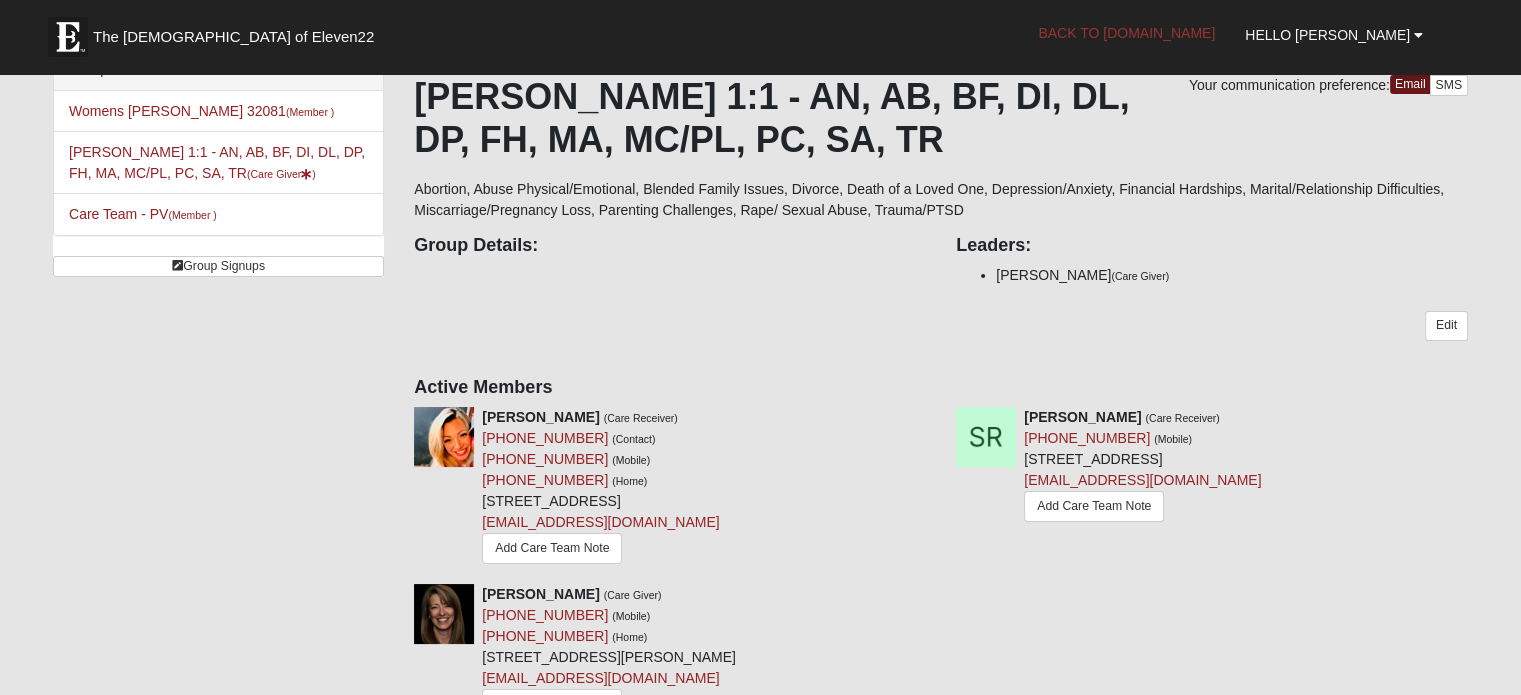 scroll, scrollTop: 0, scrollLeft: 0, axis: both 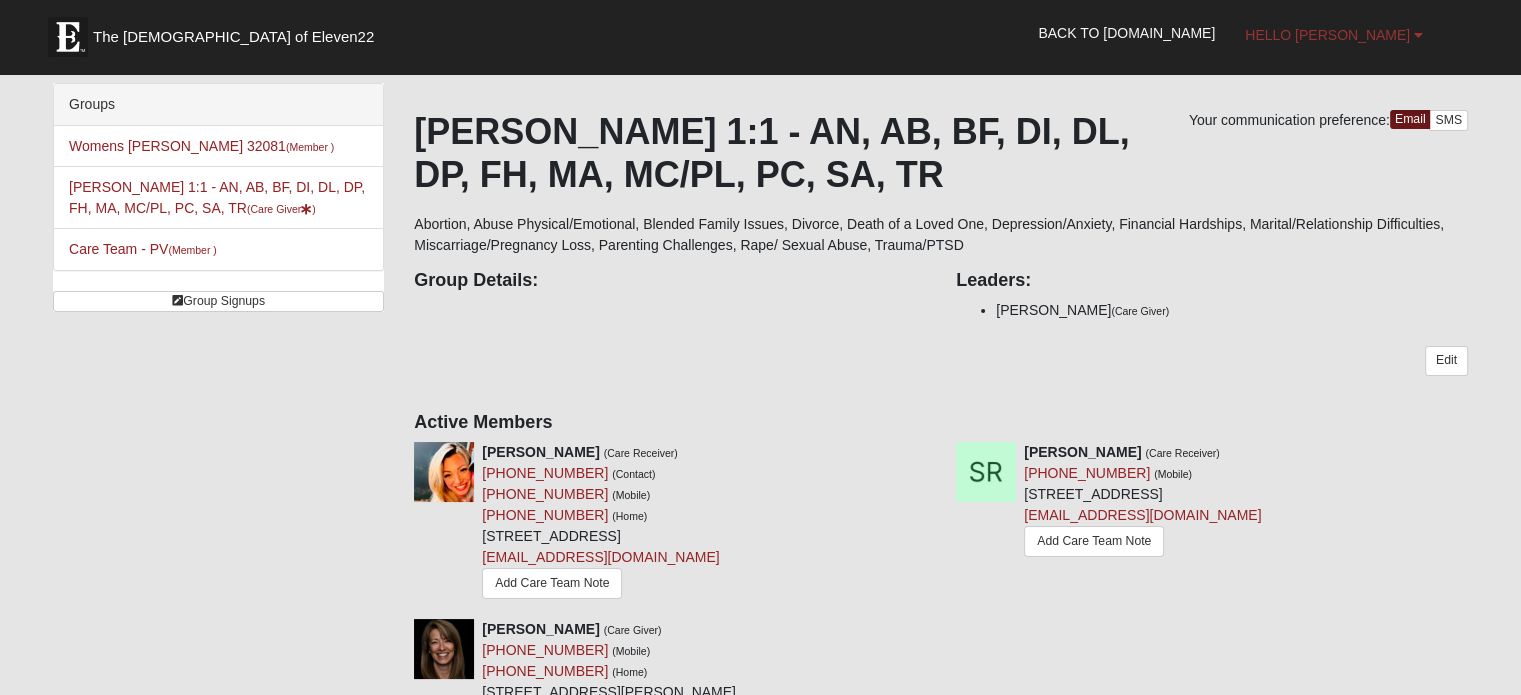 click on "Hello [PERSON_NAME]" at bounding box center [1334, 35] 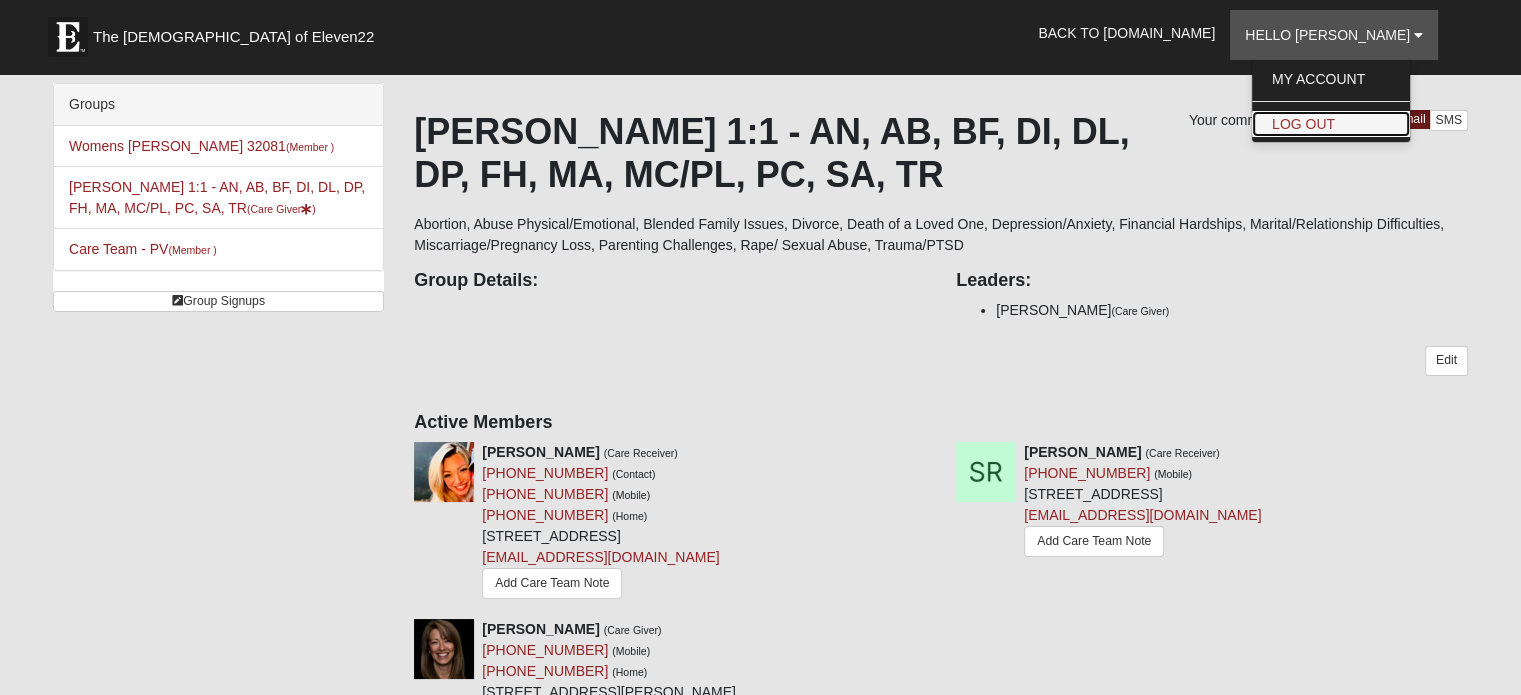 click on "Log Out" at bounding box center [1331, 124] 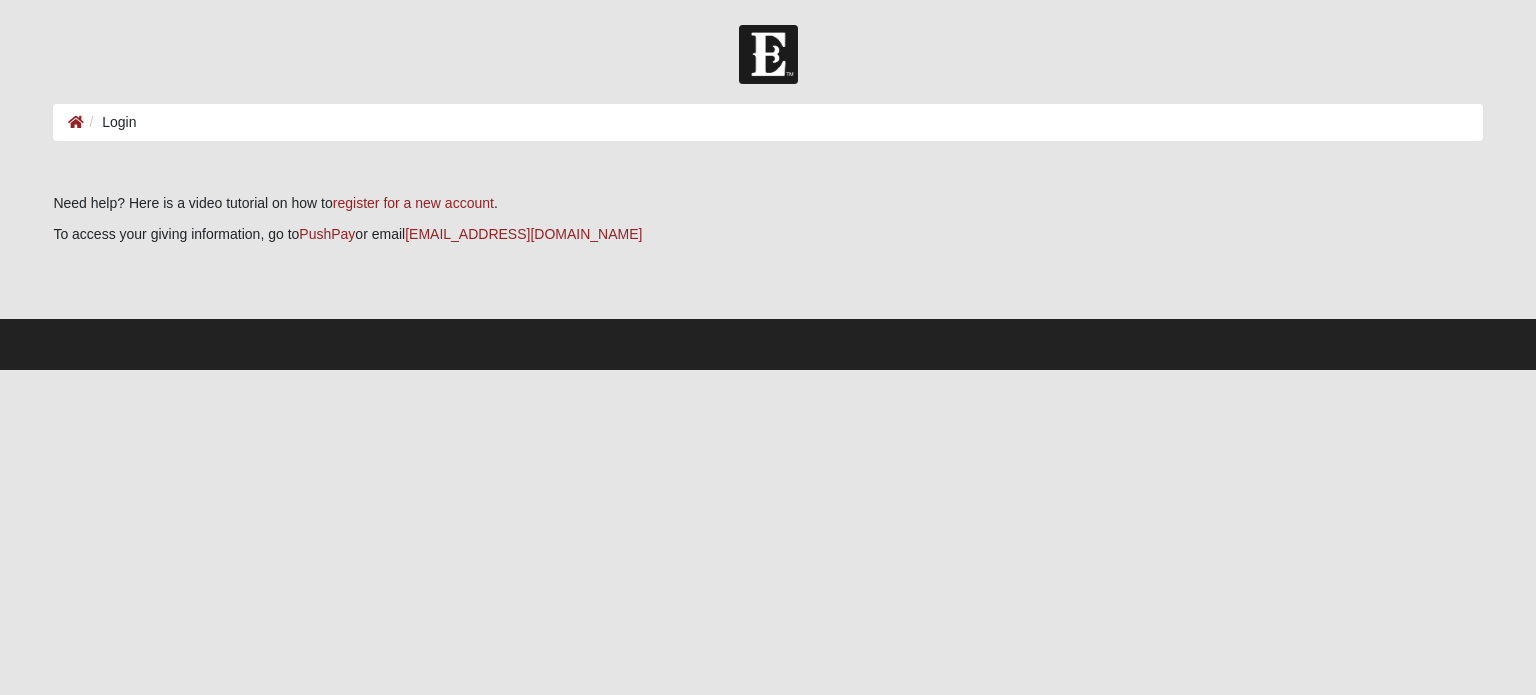 scroll, scrollTop: 0, scrollLeft: 0, axis: both 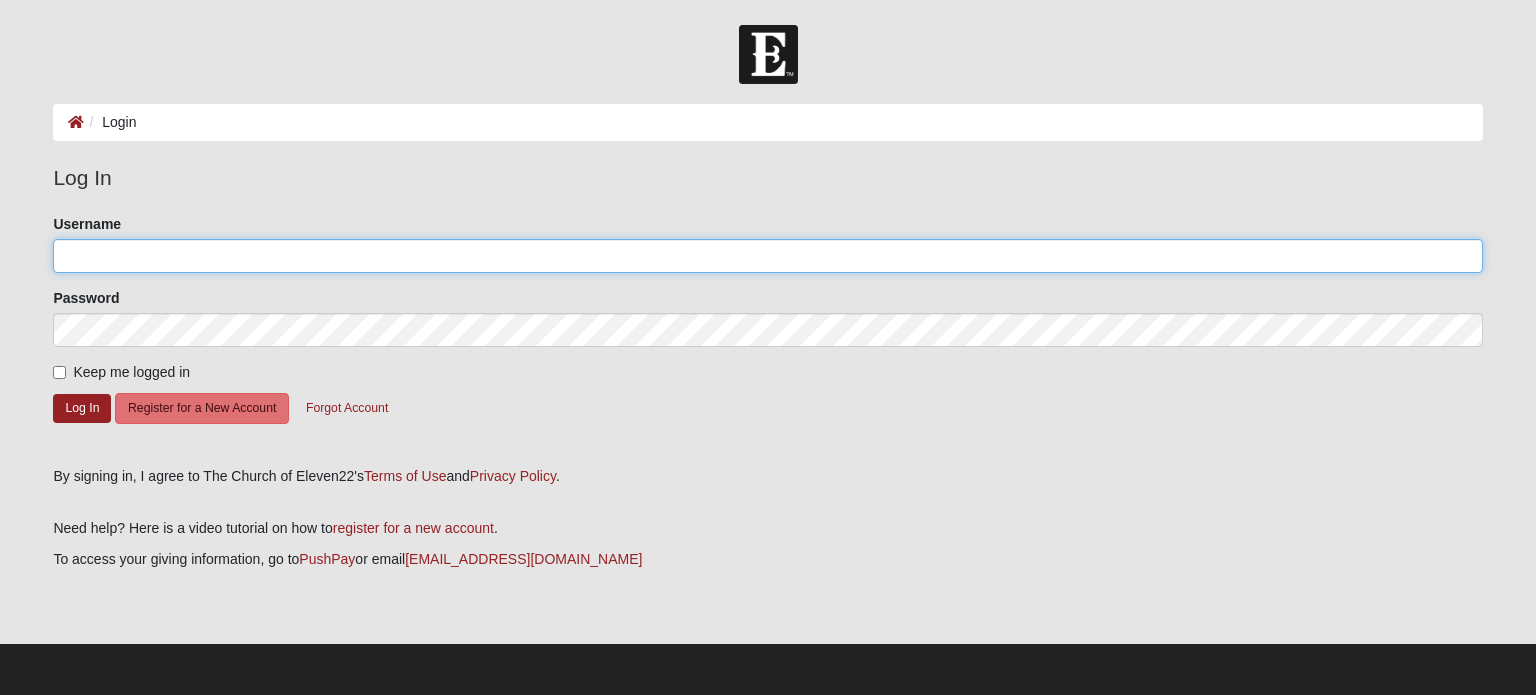 type on "tafttm" 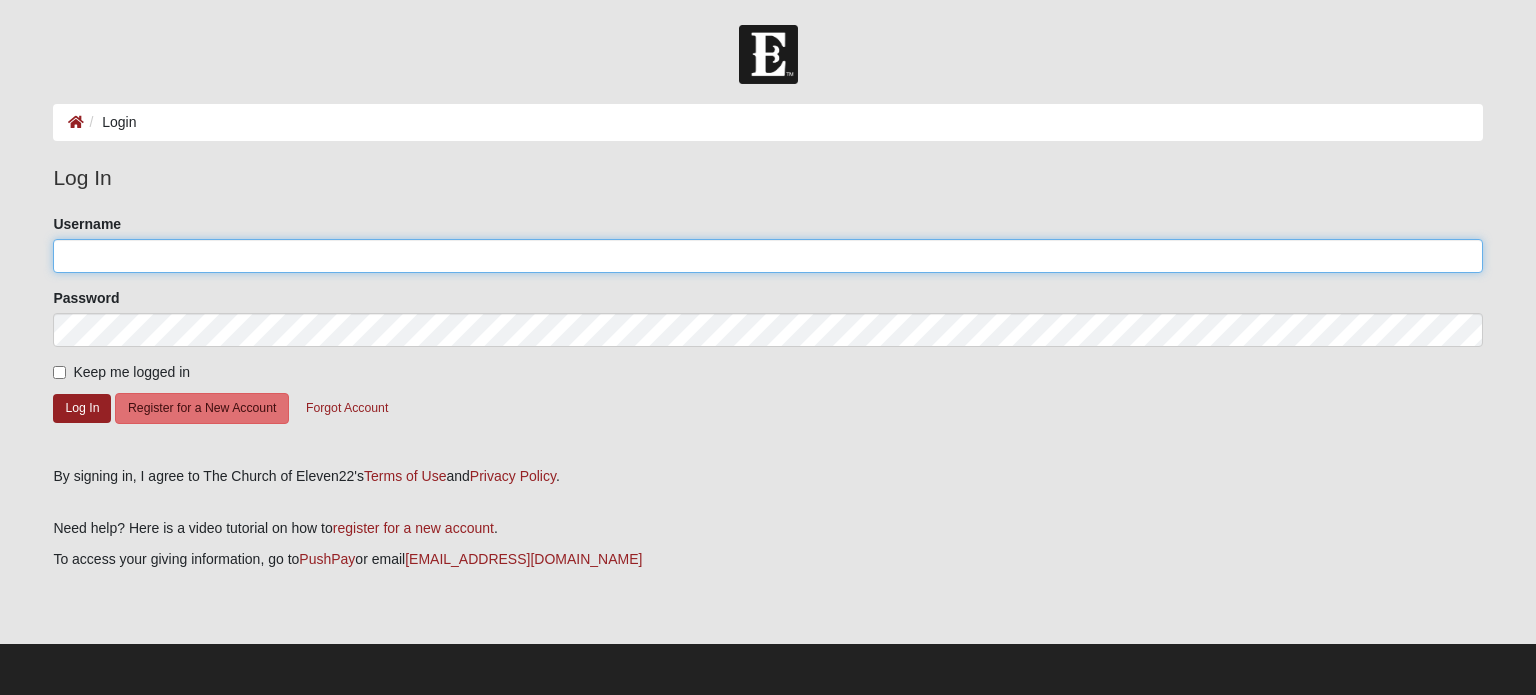 type on "tafttm" 